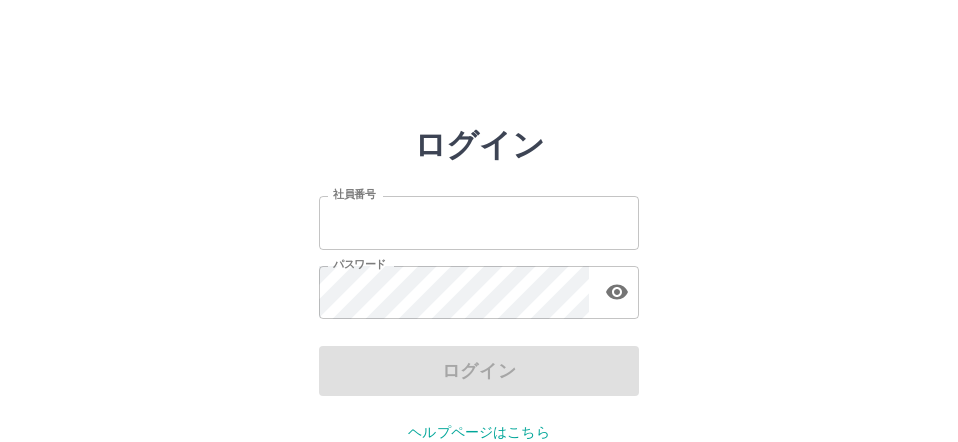scroll, scrollTop: 0, scrollLeft: 0, axis: both 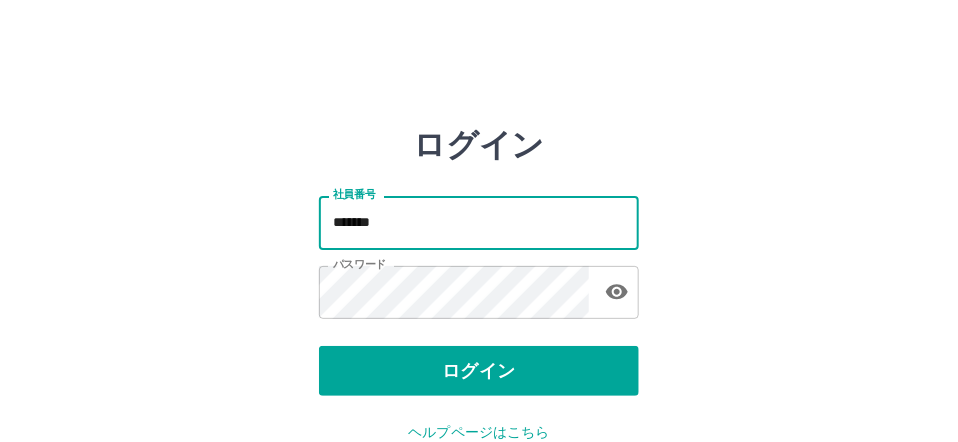 click on "*******" at bounding box center (479, 222) 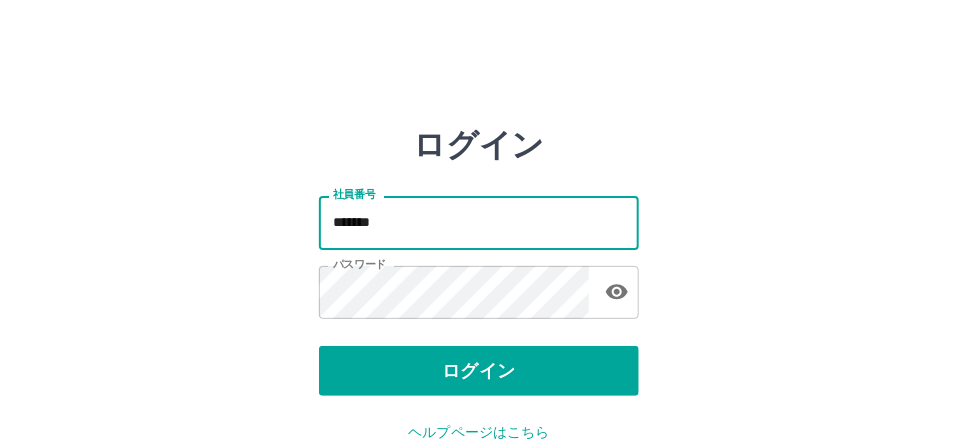 type on "*******" 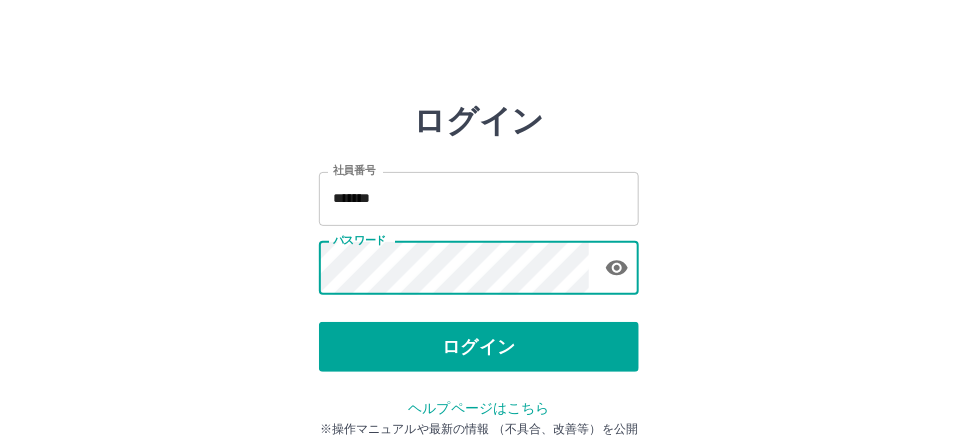 scroll, scrollTop: 37, scrollLeft: 0, axis: vertical 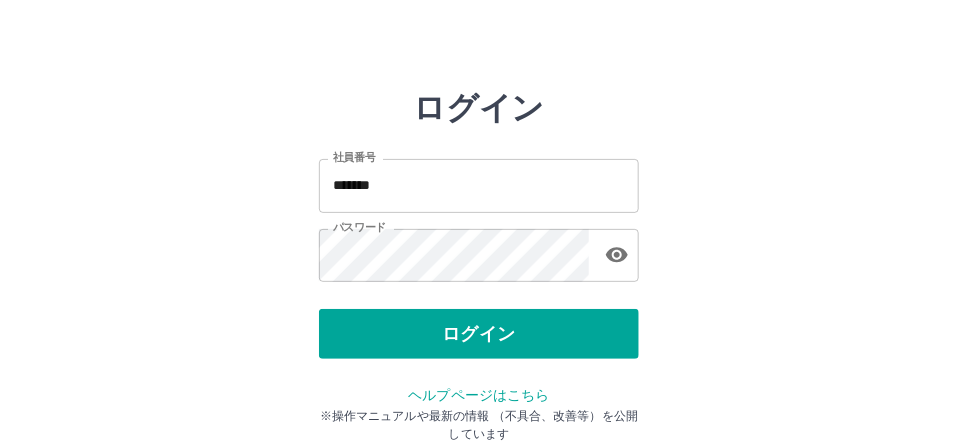 drag, startPoint x: 300, startPoint y: 257, endPoint x: 820, endPoint y: 243, distance: 520.1884 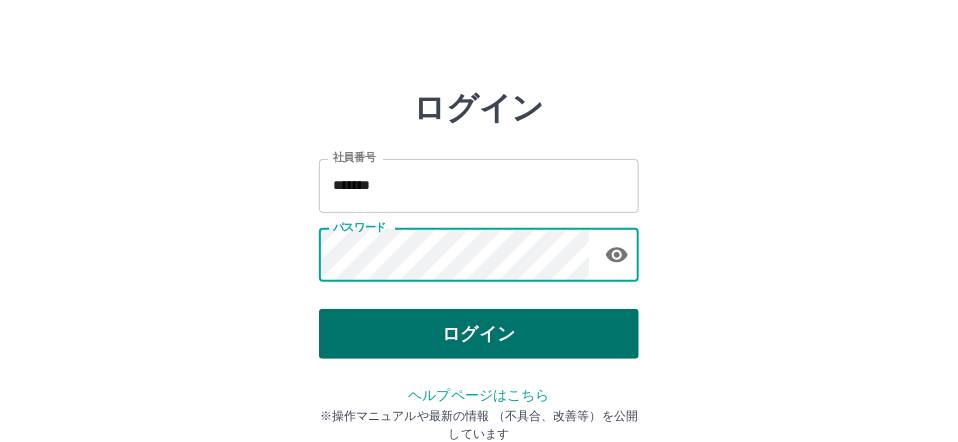 click on "ログイン" at bounding box center (479, 334) 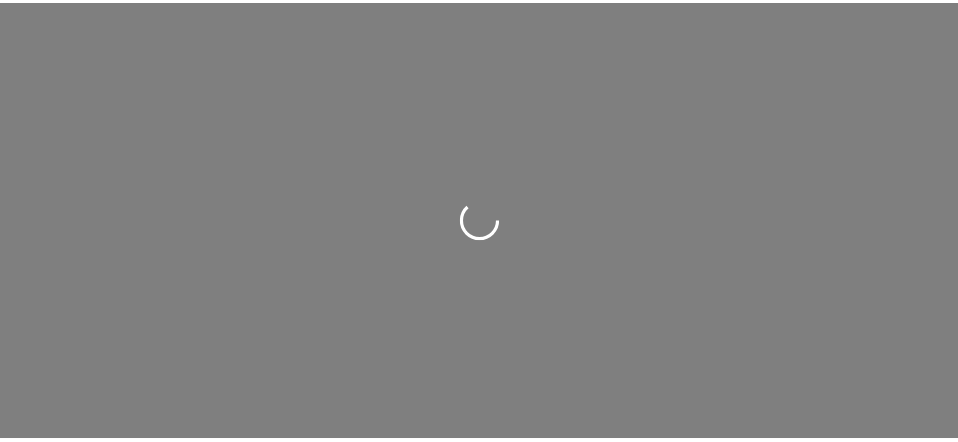 scroll, scrollTop: 0, scrollLeft: 0, axis: both 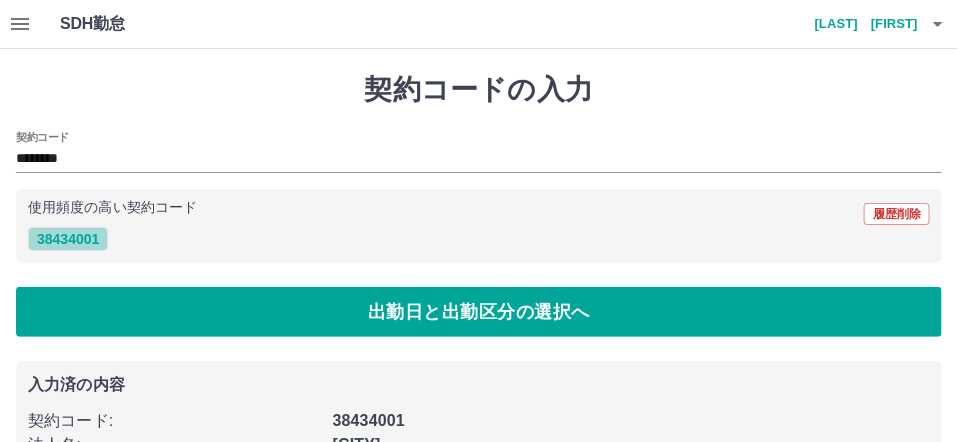 click on "38434001" at bounding box center [68, 239] 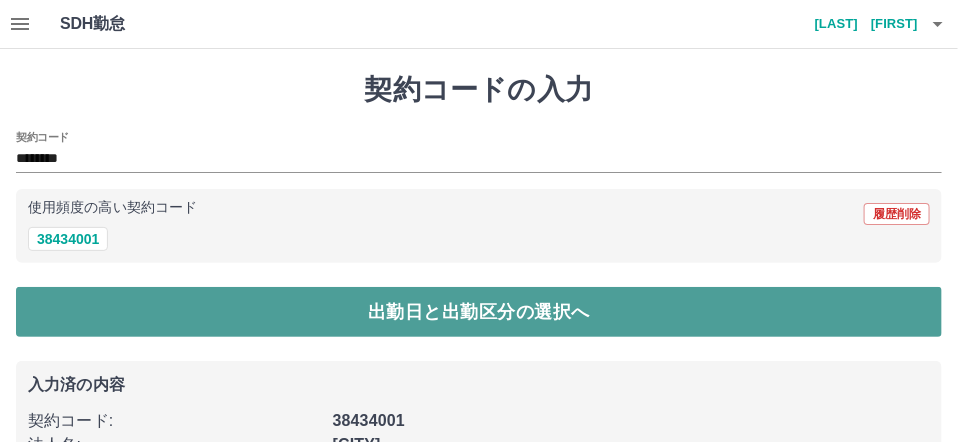 click on "出勤日と出勤区分の選択へ" at bounding box center (479, 312) 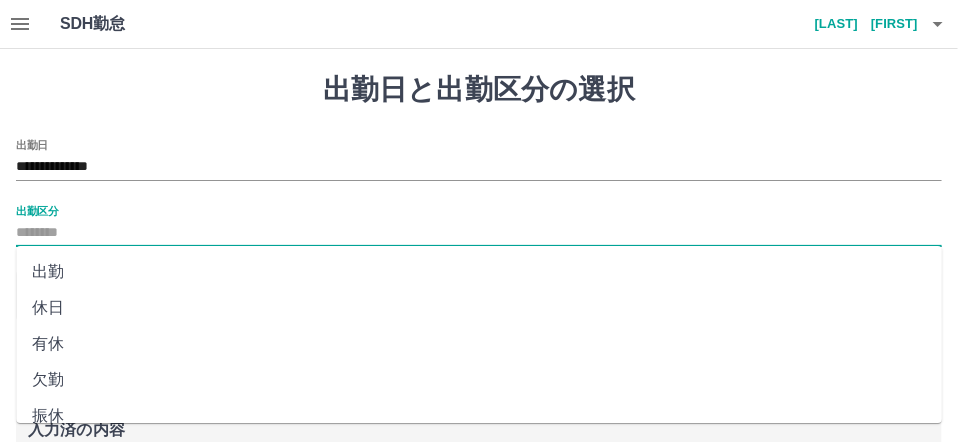 click on "出勤区分" at bounding box center [479, 233] 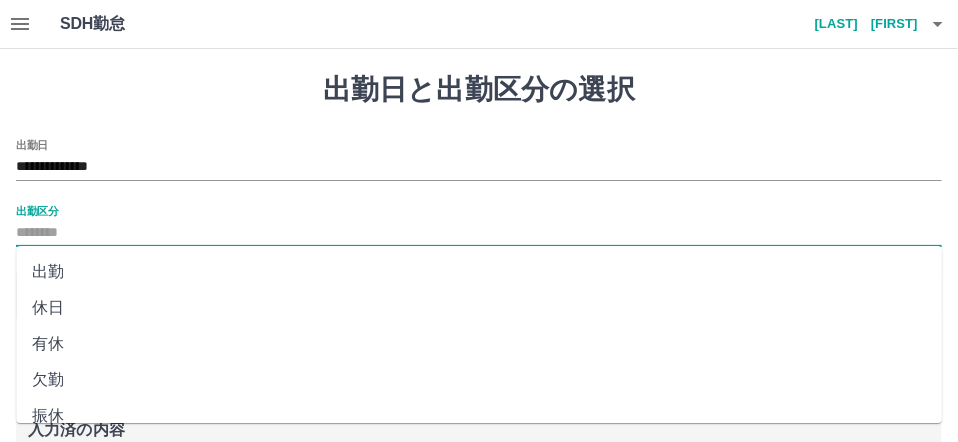 click on "出勤" at bounding box center (479, 272) 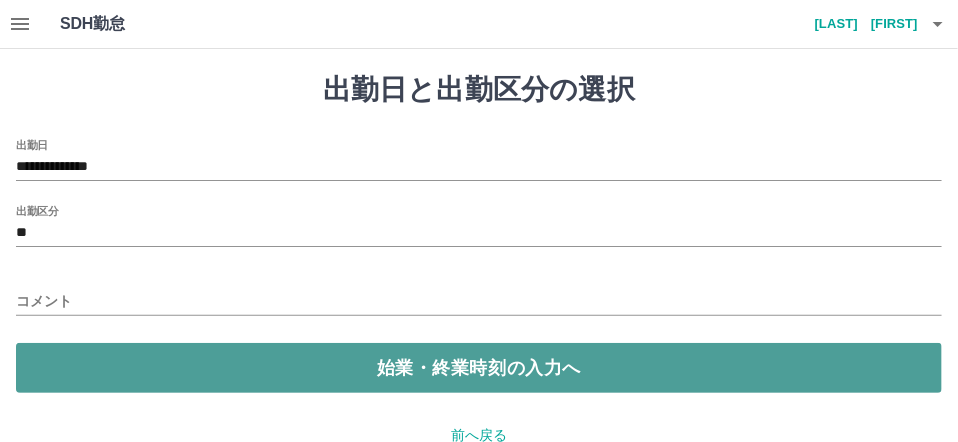 click on "始業・終業時刻の入力へ" at bounding box center [479, 368] 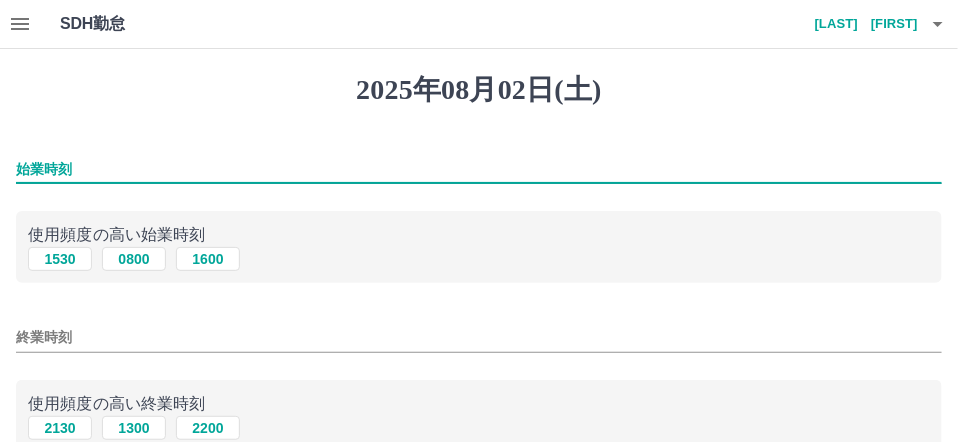 click on "始業時刻" at bounding box center [479, 169] 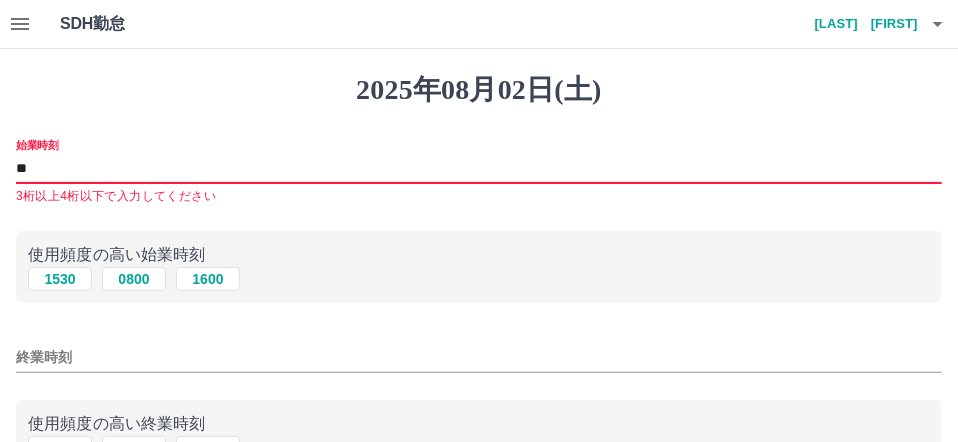 type on "*" 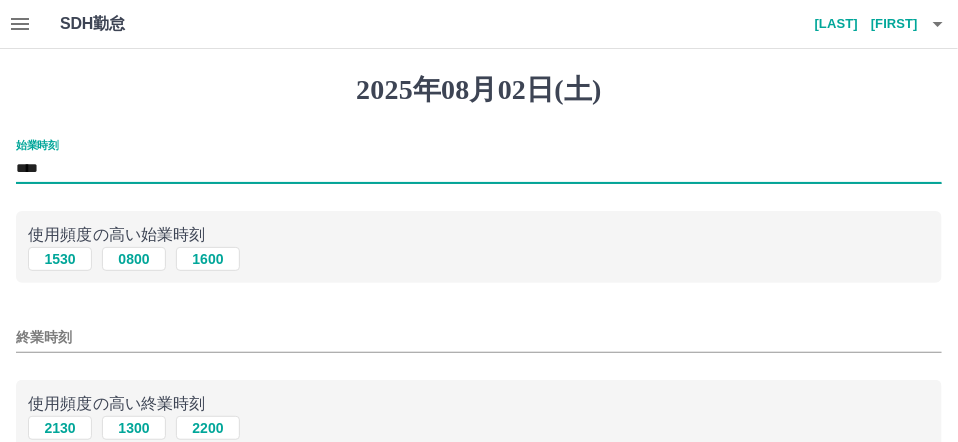 type on "****" 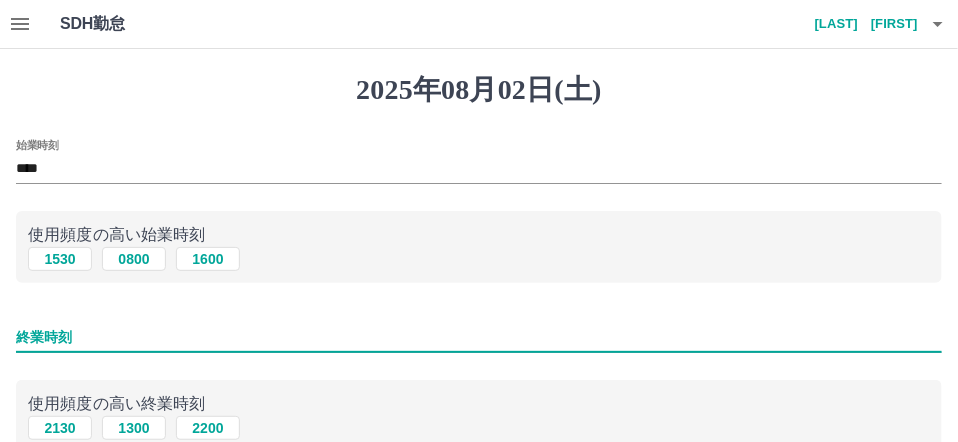click on "終業時刻" at bounding box center (479, 337) 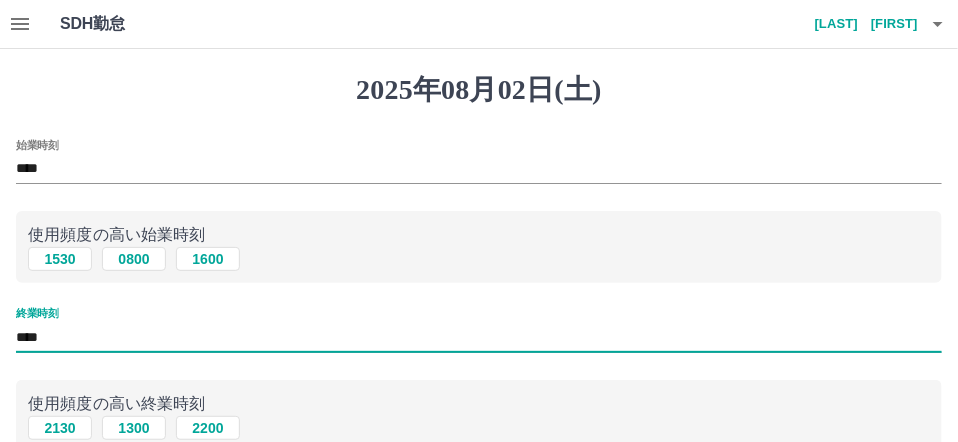 type on "****" 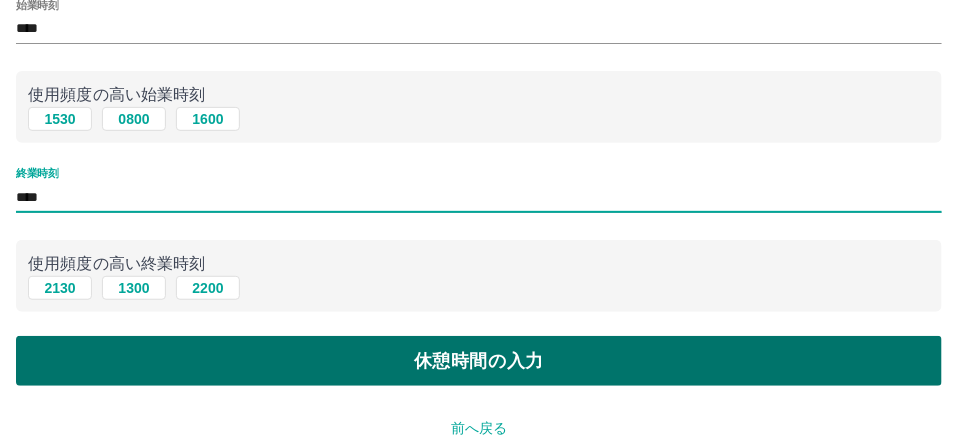 scroll, scrollTop: 200, scrollLeft: 0, axis: vertical 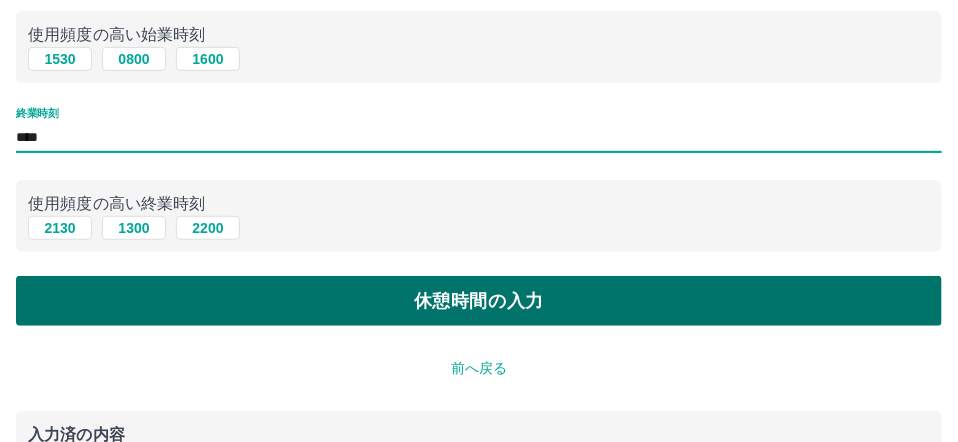click on "休憩時間の入力" at bounding box center [479, 301] 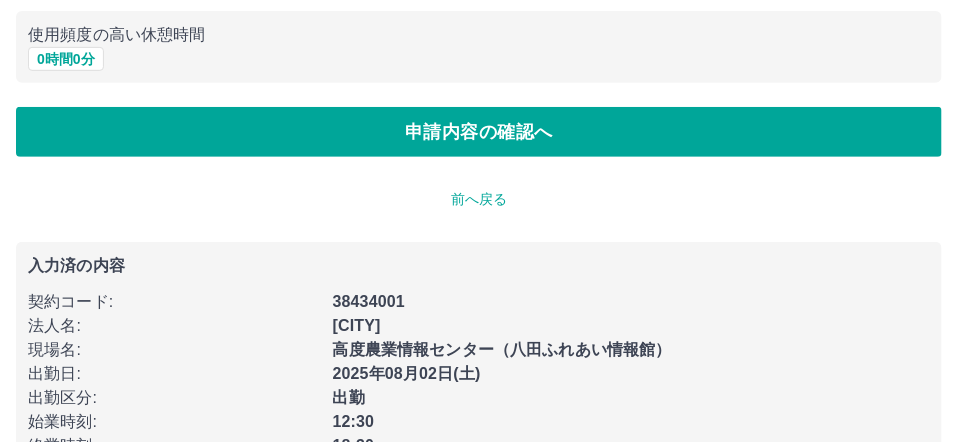 scroll, scrollTop: 0, scrollLeft: 0, axis: both 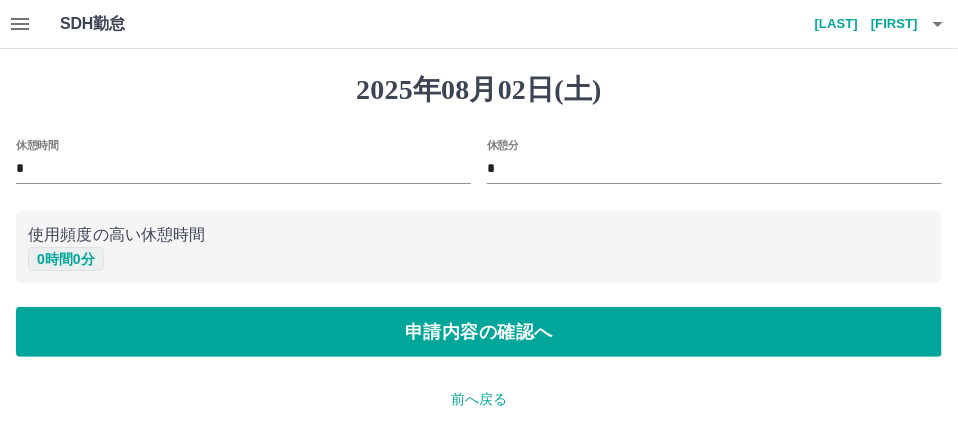 click on "0 時間 0 分" at bounding box center (66, 259) 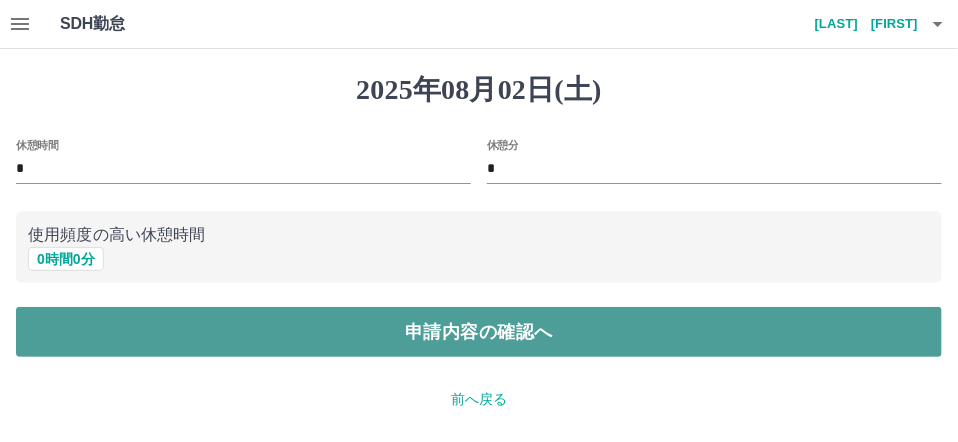 click on "申請内容の確認へ" at bounding box center [479, 332] 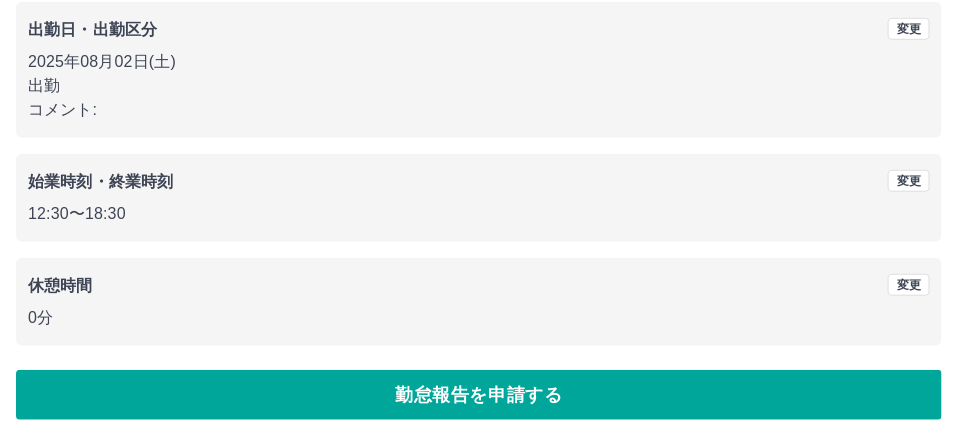 scroll, scrollTop: 305, scrollLeft: 0, axis: vertical 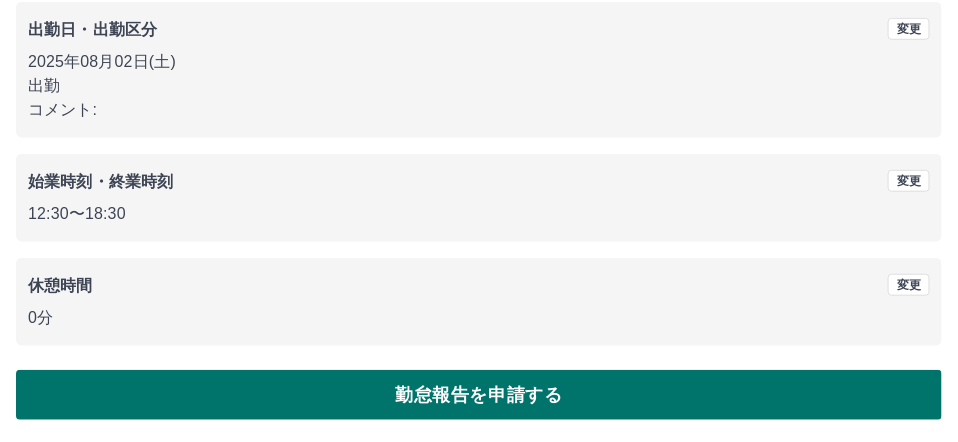 click on "勤怠報告を申請する" at bounding box center [479, 395] 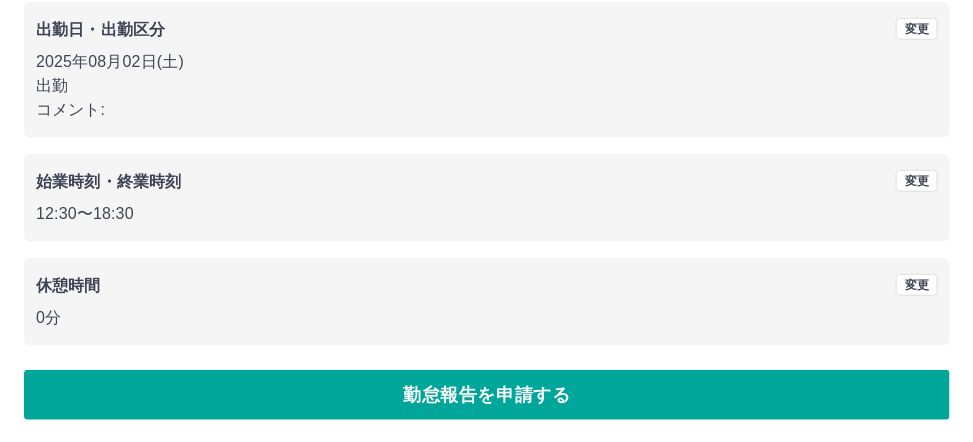 scroll, scrollTop: 0, scrollLeft: 0, axis: both 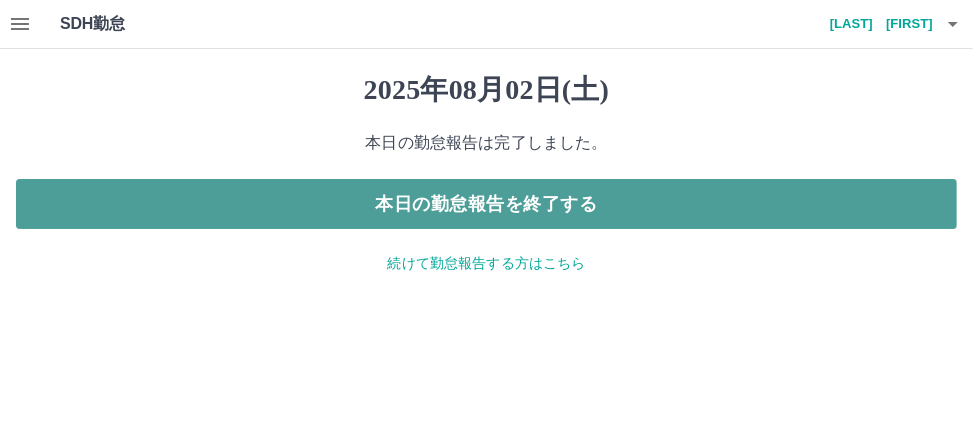 click on "本日の勤怠報告を終了する" at bounding box center [486, 204] 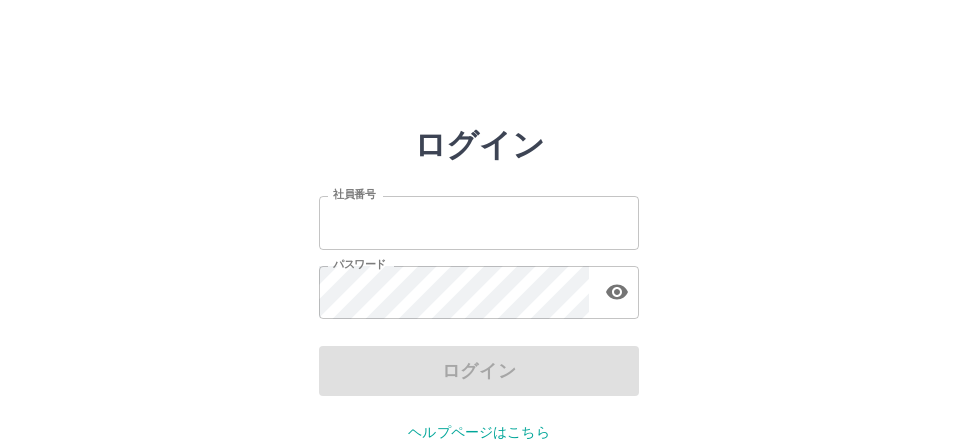 scroll, scrollTop: 0, scrollLeft: 0, axis: both 